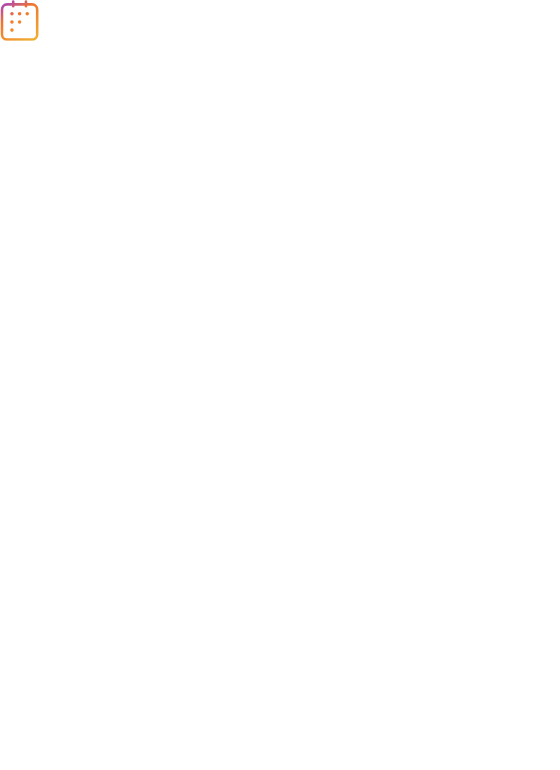 scroll, scrollTop: 0, scrollLeft: 0, axis: both 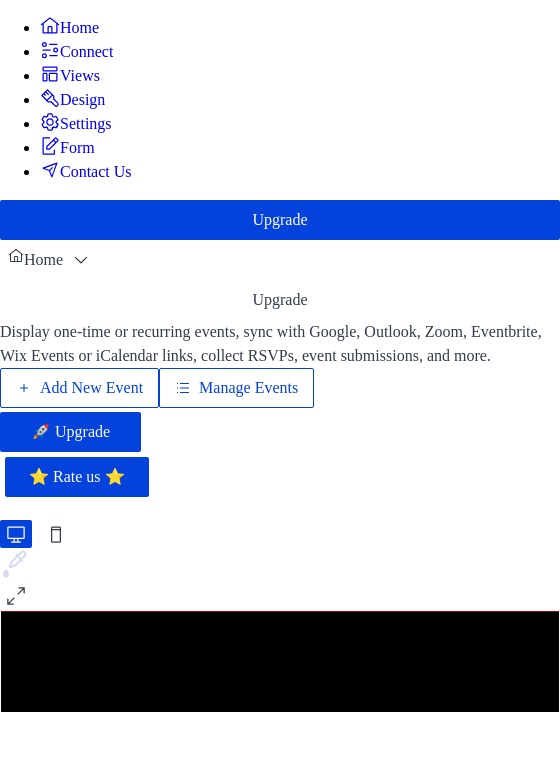 click on "Manage Events" at bounding box center [248, 388] 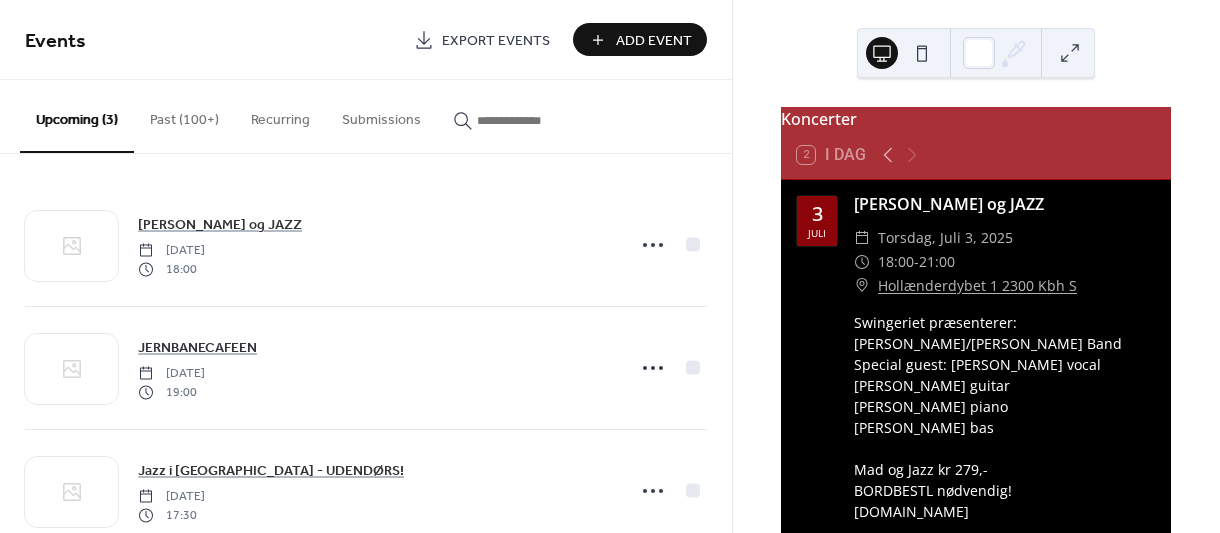 scroll, scrollTop: 0, scrollLeft: 0, axis: both 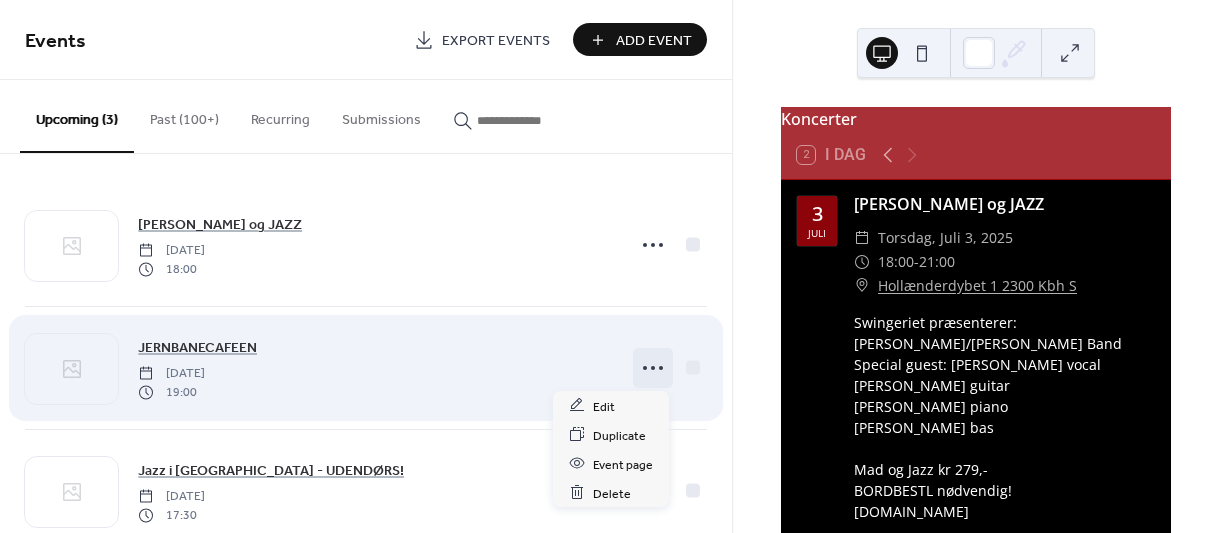 click 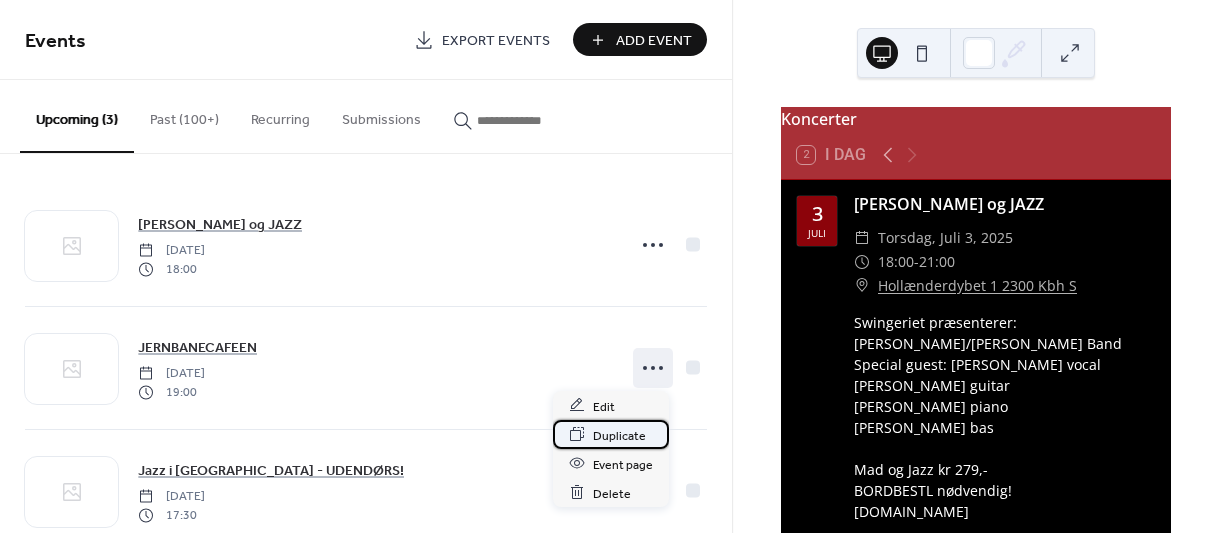 click on "Duplicate" at bounding box center (619, 435) 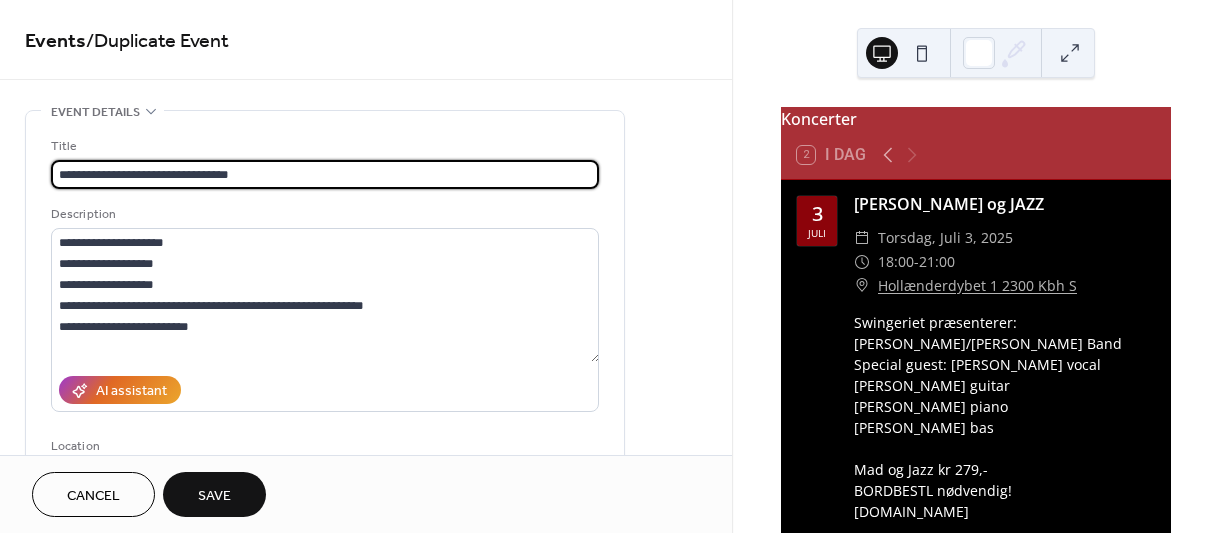 click on "**********" at bounding box center (325, 174) 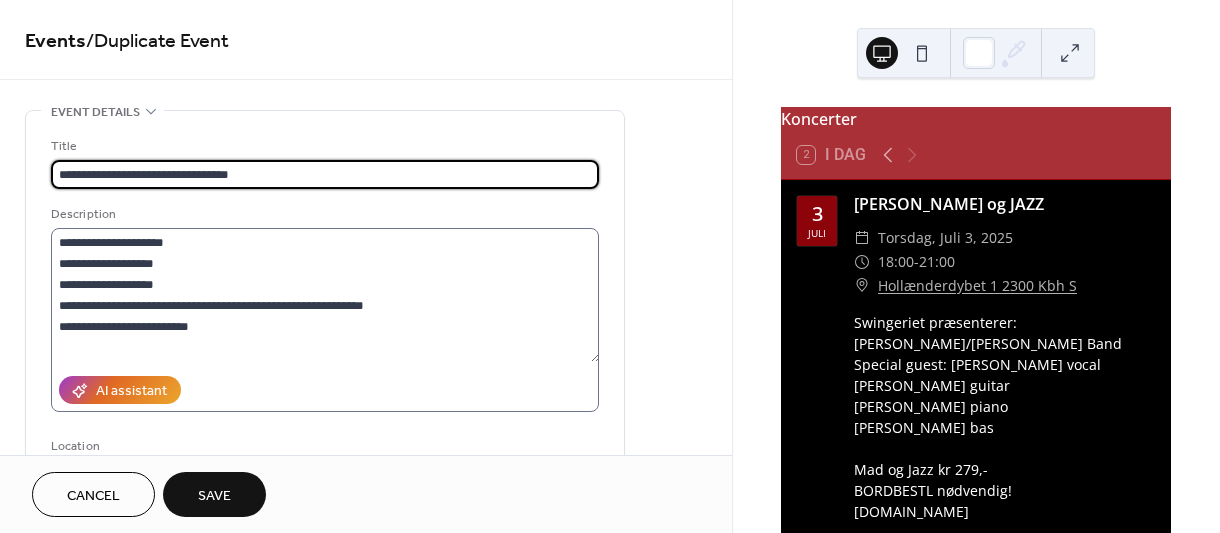 type on "**********" 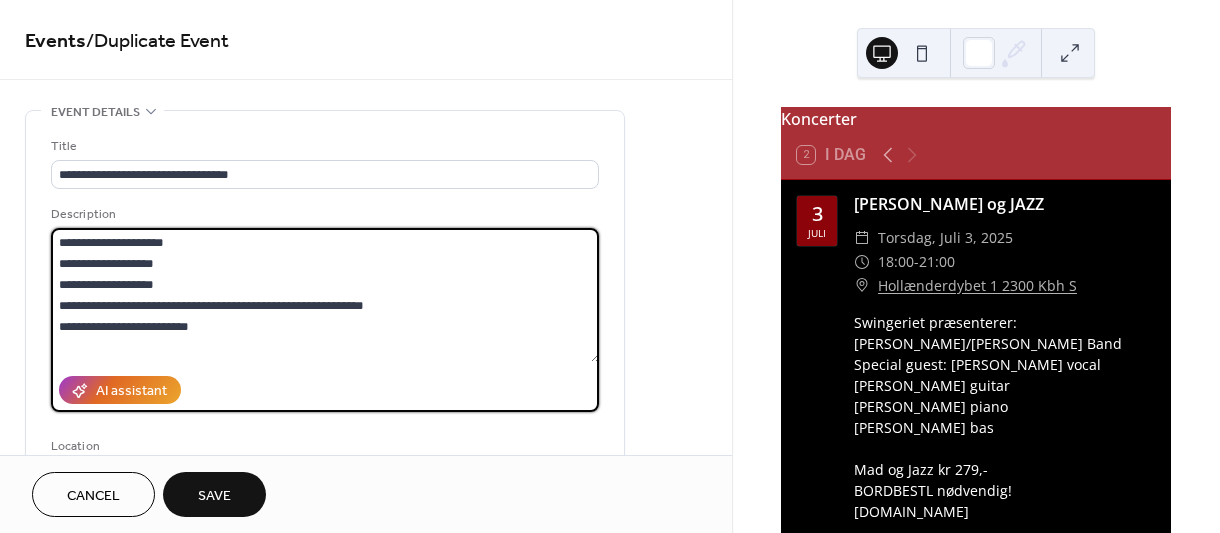 click on "**********" at bounding box center (325, 295) 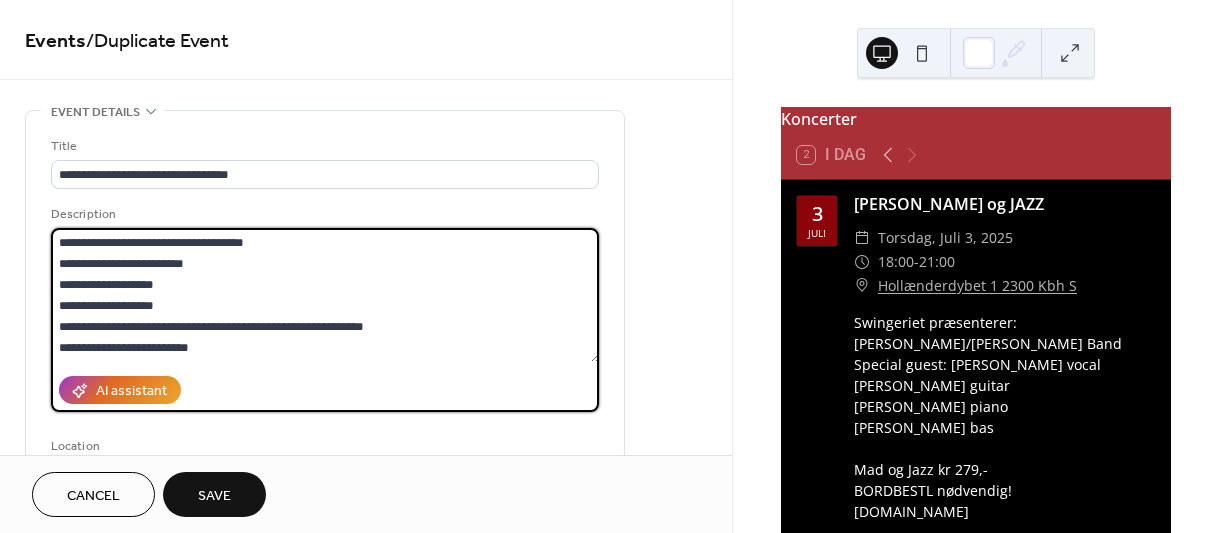 click on "**********" at bounding box center (325, 295) 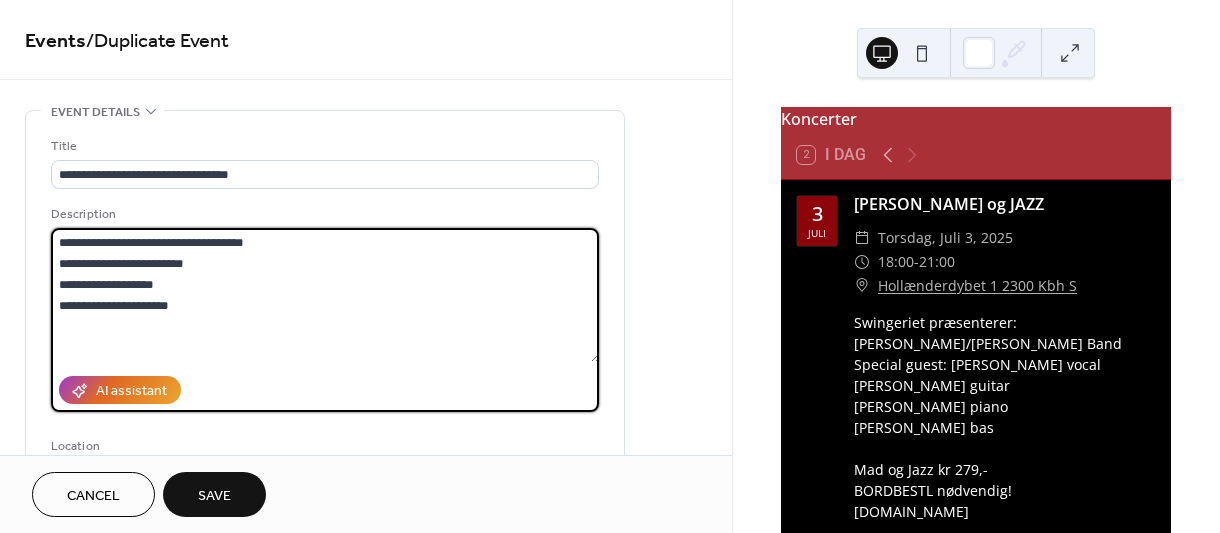 click on "**********" at bounding box center (325, 295) 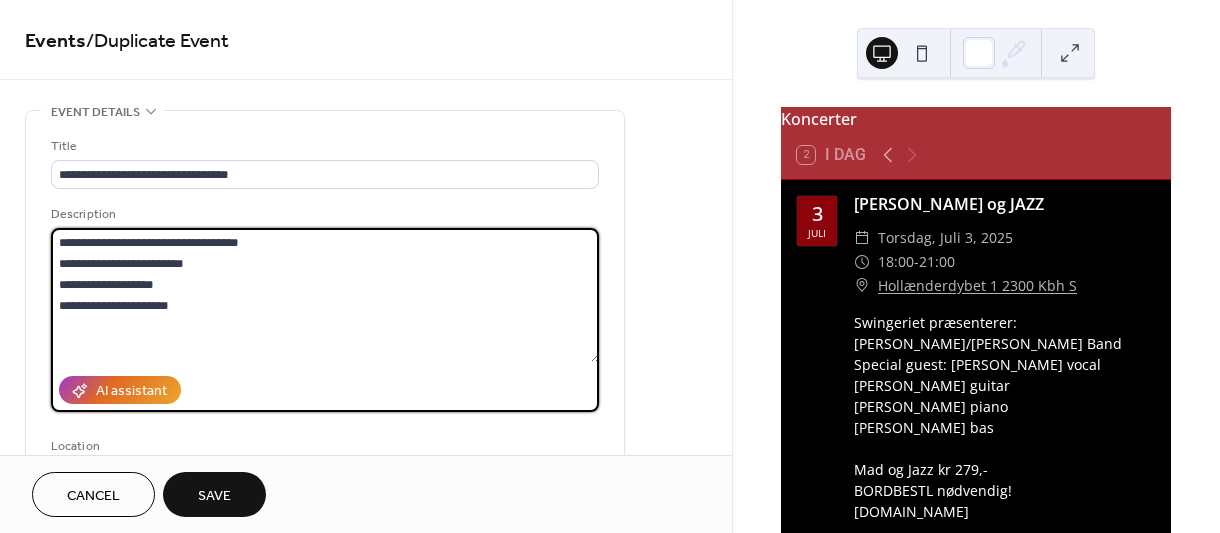 scroll, scrollTop: 20, scrollLeft: 0, axis: vertical 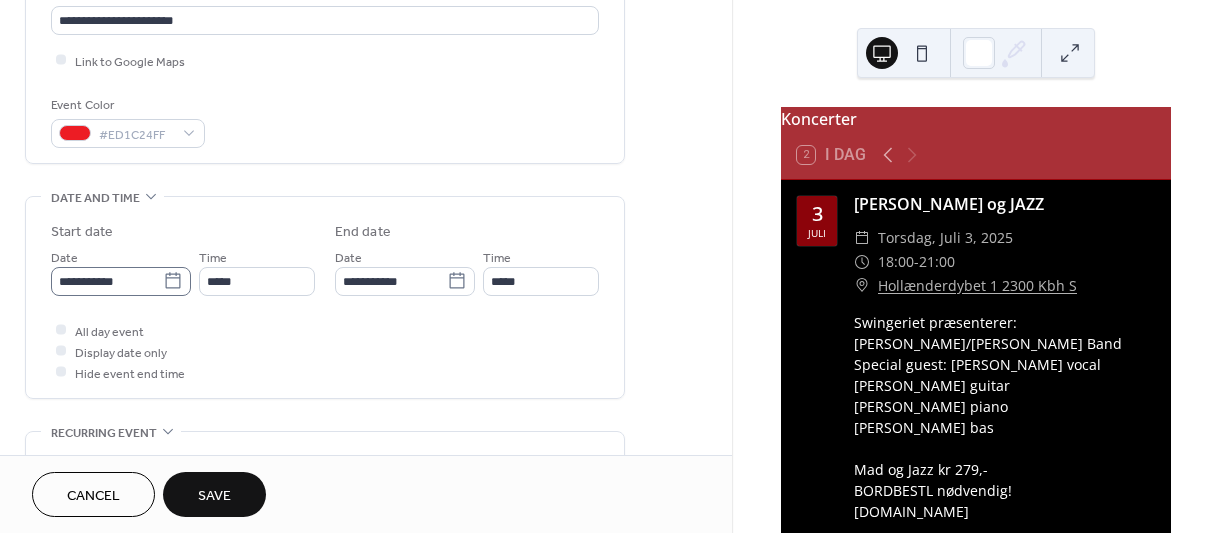 type on "**********" 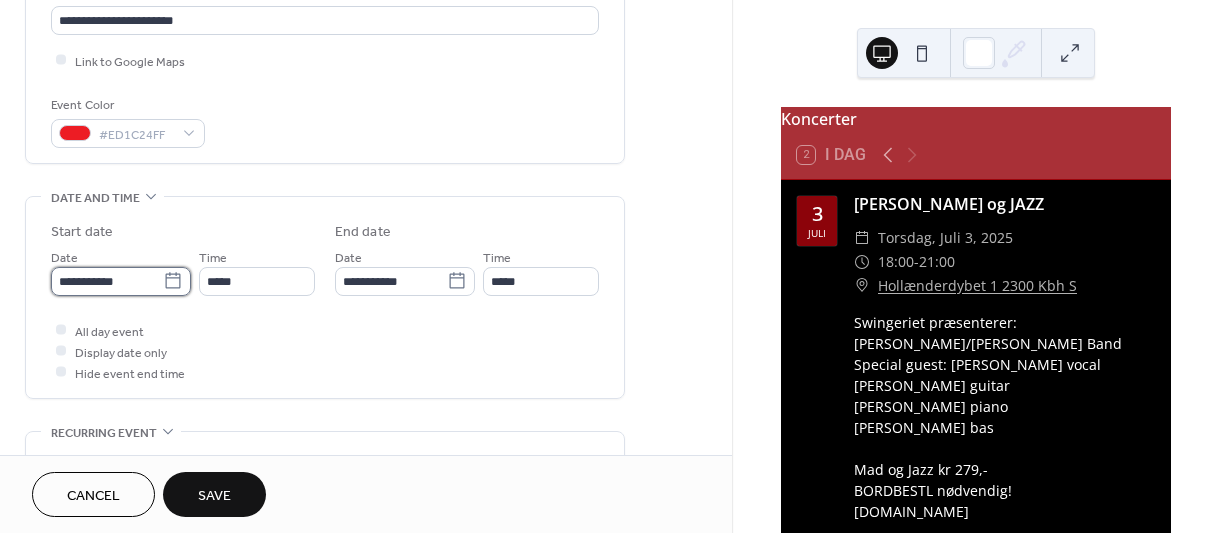 click on "**********" at bounding box center (107, 281) 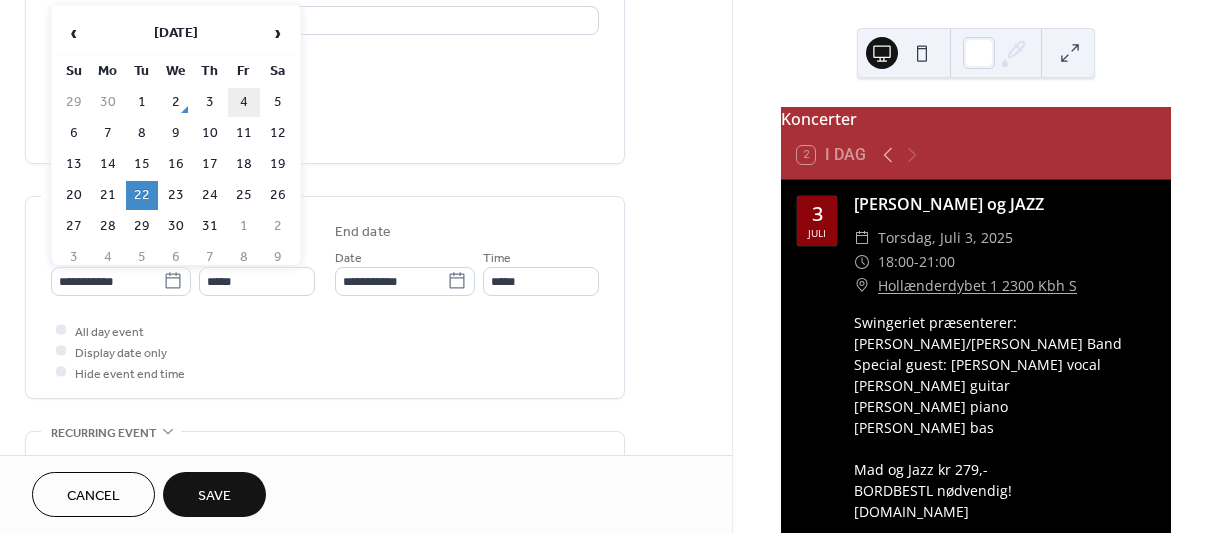 click on "4" at bounding box center [244, 102] 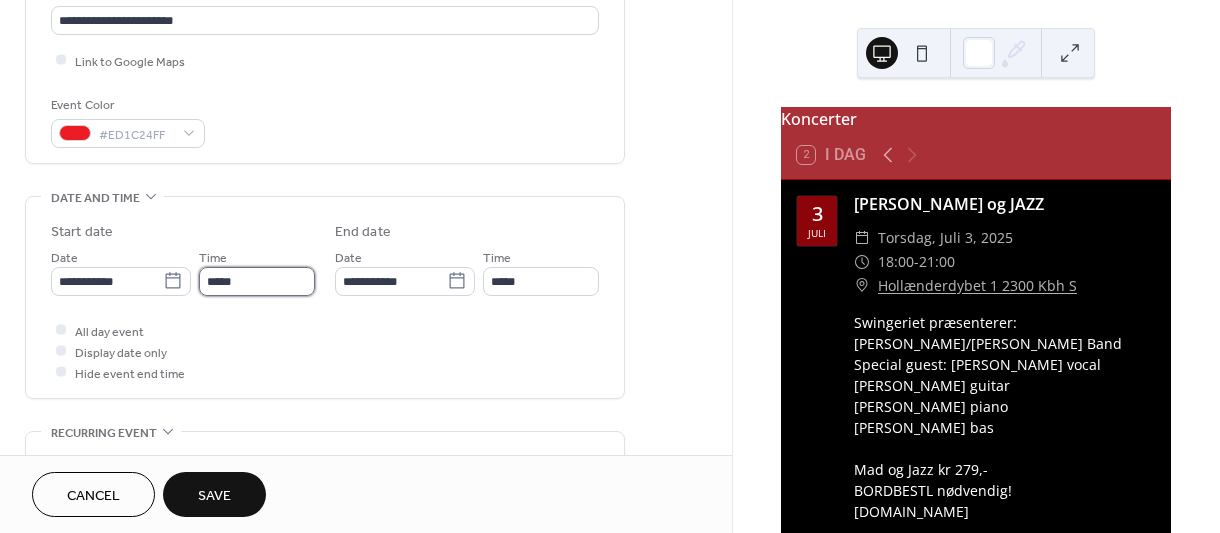 click on "*****" at bounding box center (257, 281) 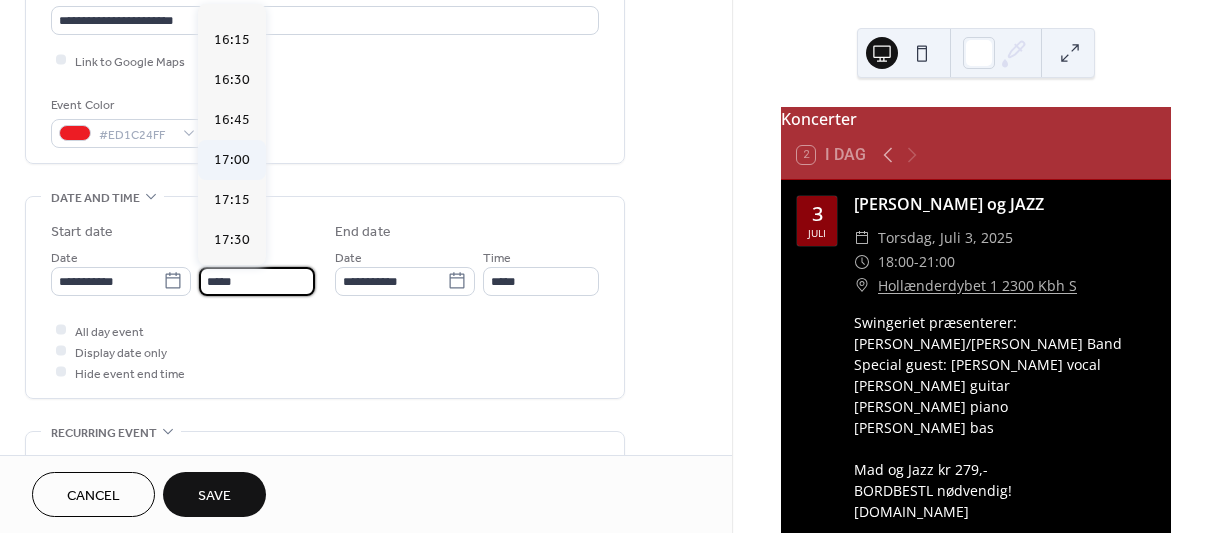 scroll, scrollTop: 2534, scrollLeft: 0, axis: vertical 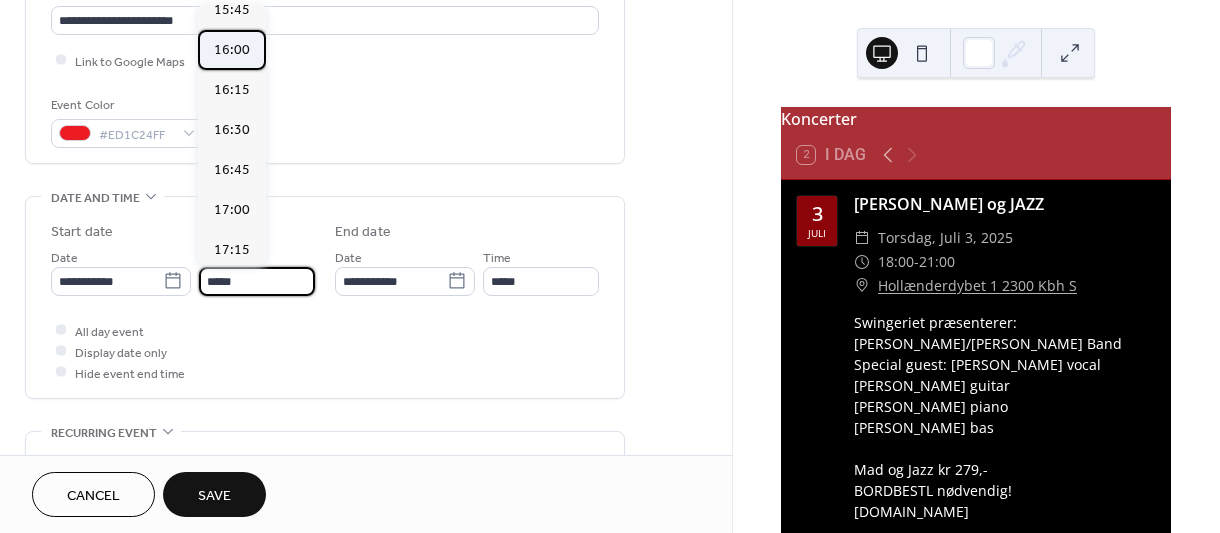 click on "16:00" at bounding box center [232, 50] 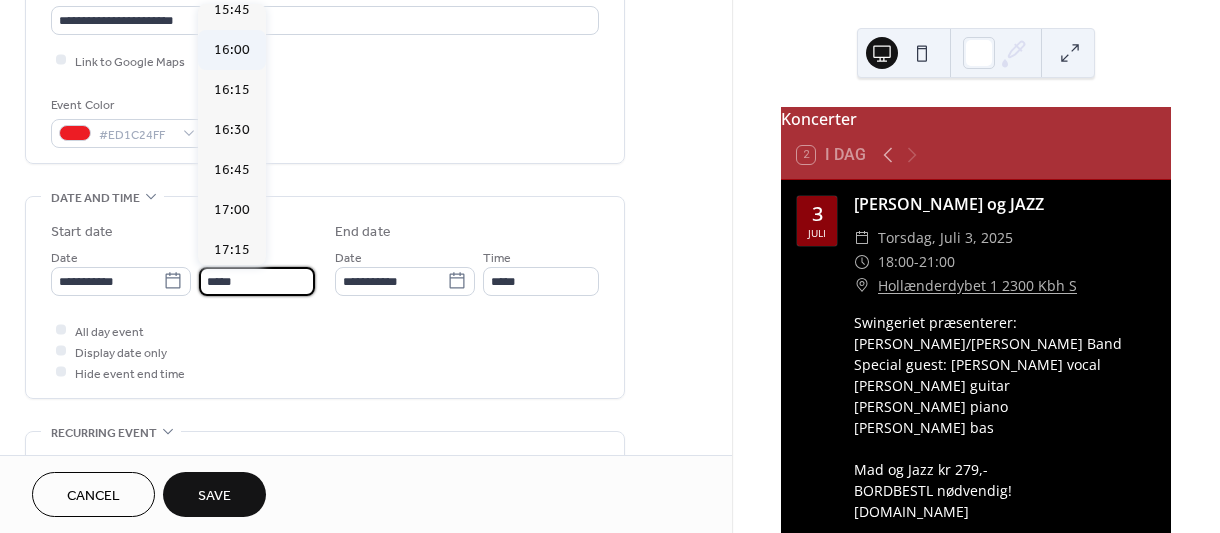 type on "*****" 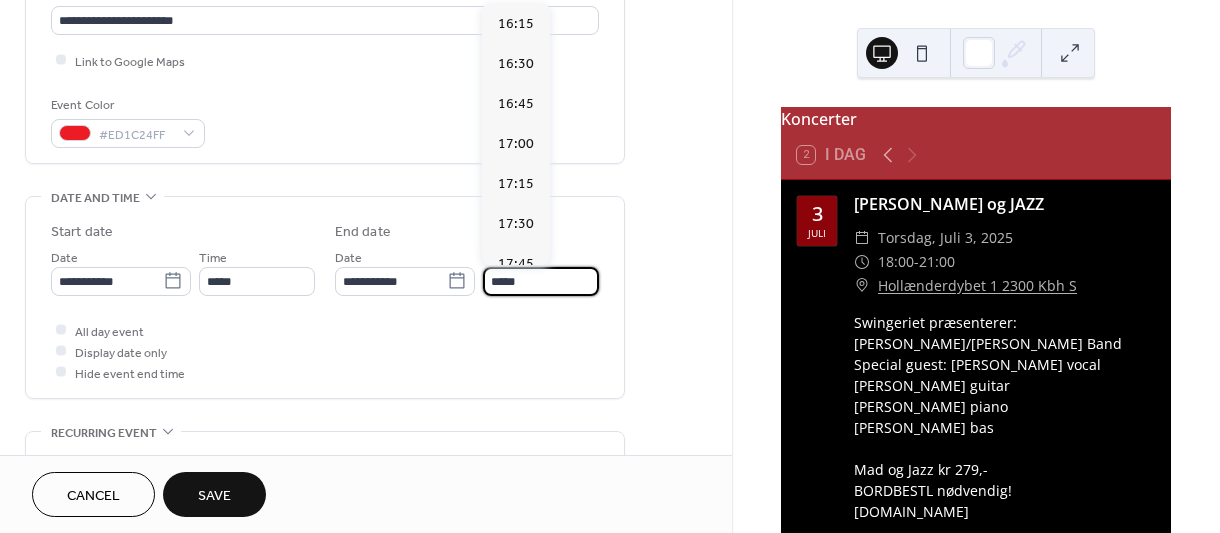 click on "*****" at bounding box center [541, 281] 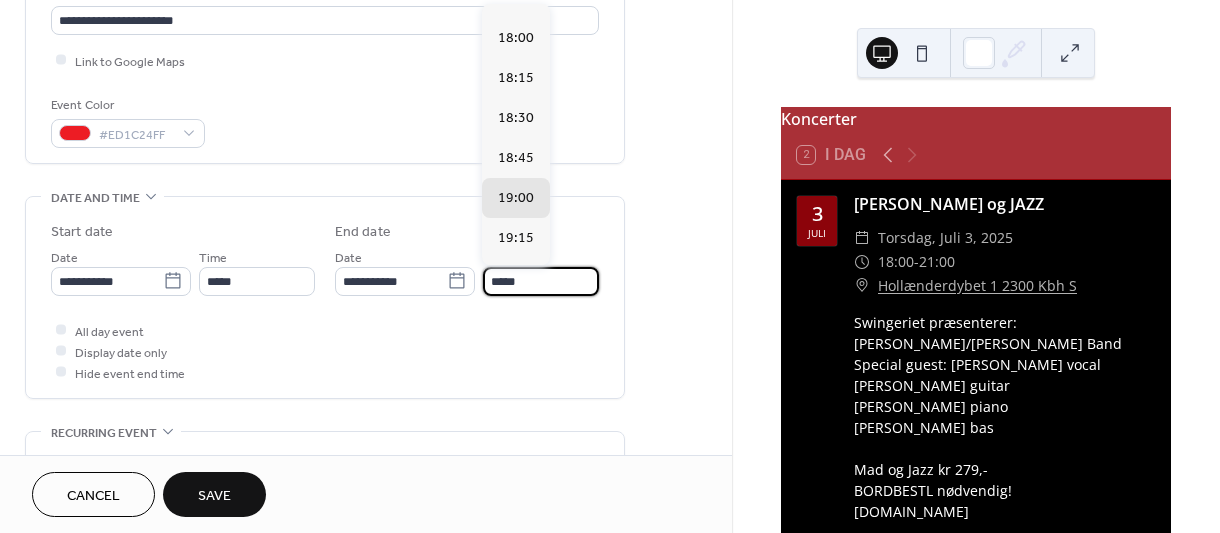 scroll, scrollTop: 264, scrollLeft: 0, axis: vertical 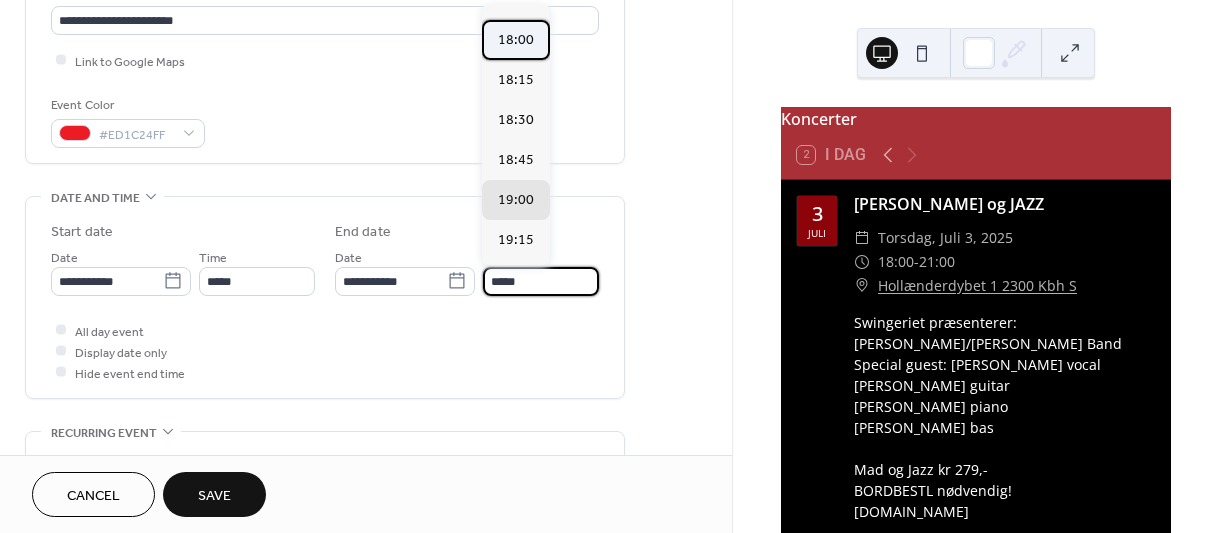 click on "18:00" at bounding box center (516, 40) 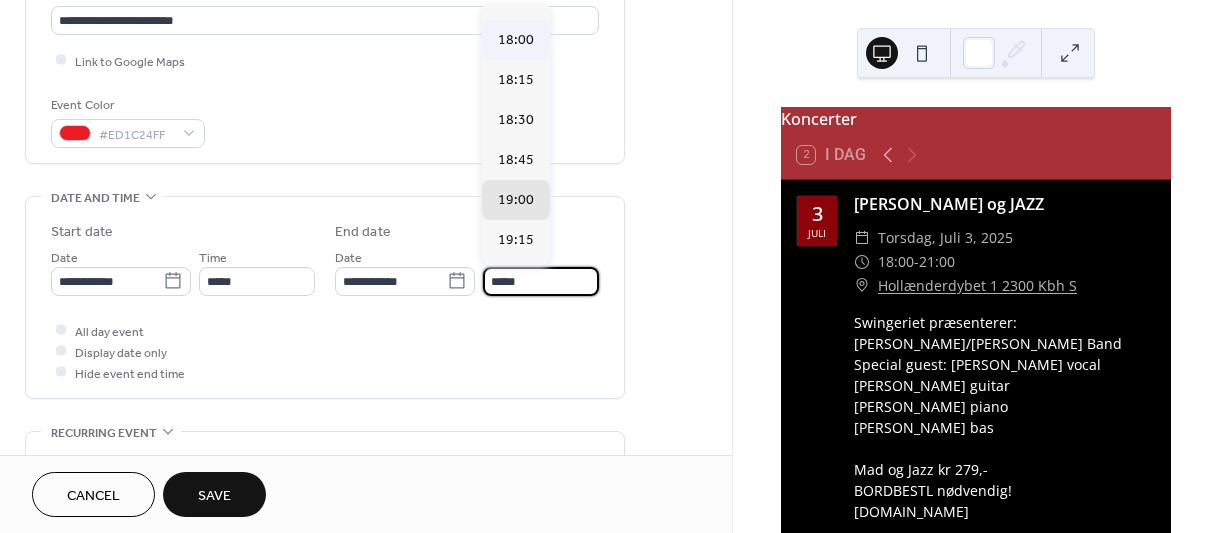 type on "*****" 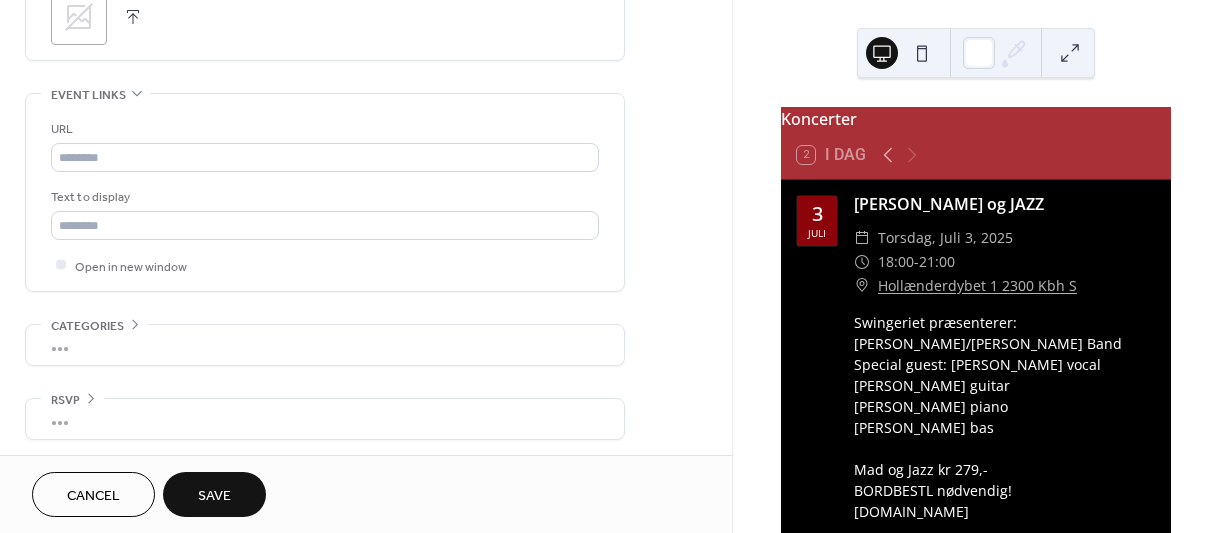 scroll, scrollTop: 1025, scrollLeft: 0, axis: vertical 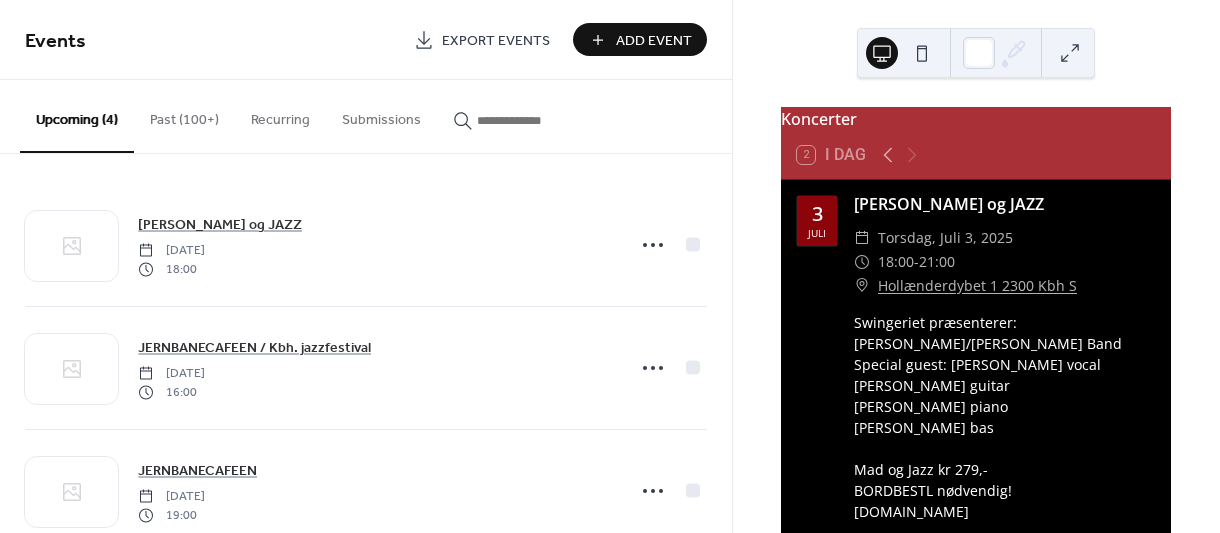 click on "Past  (100+)" at bounding box center [184, 115] 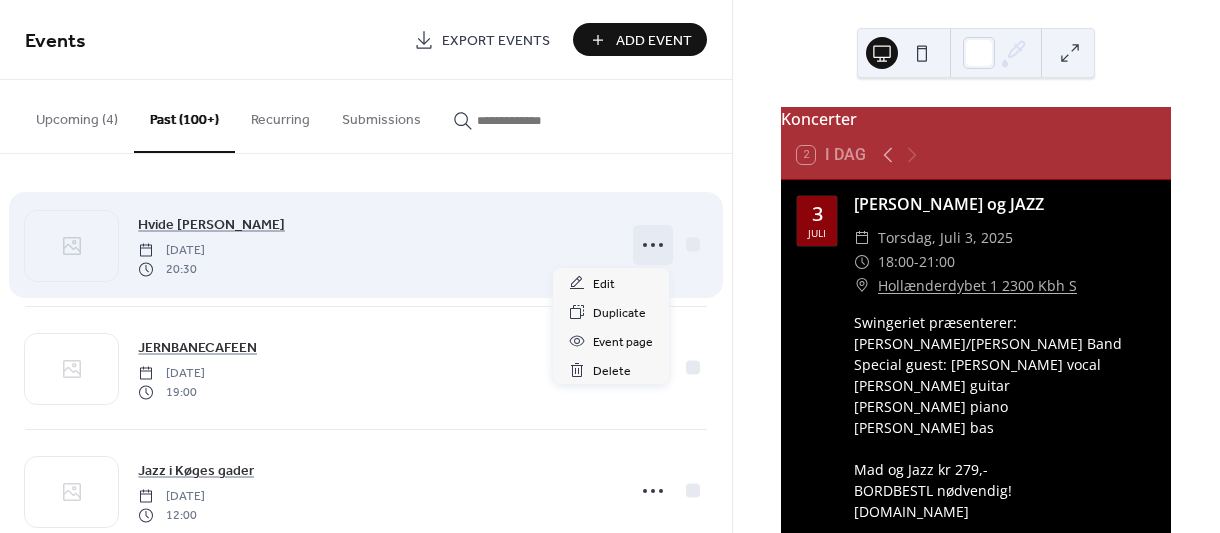 click 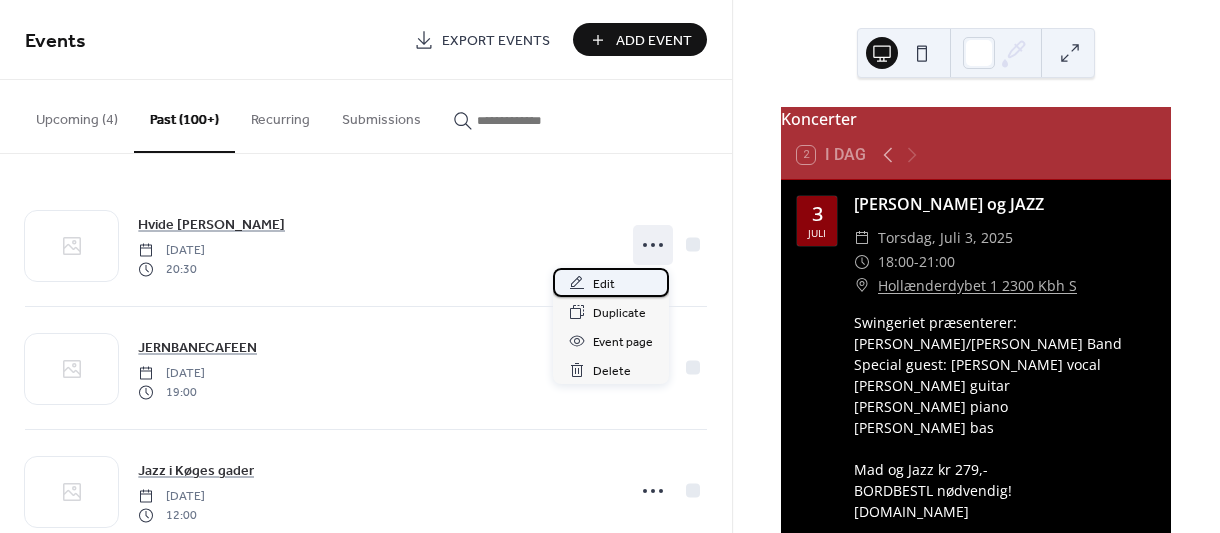 click on "Edit" at bounding box center (604, 284) 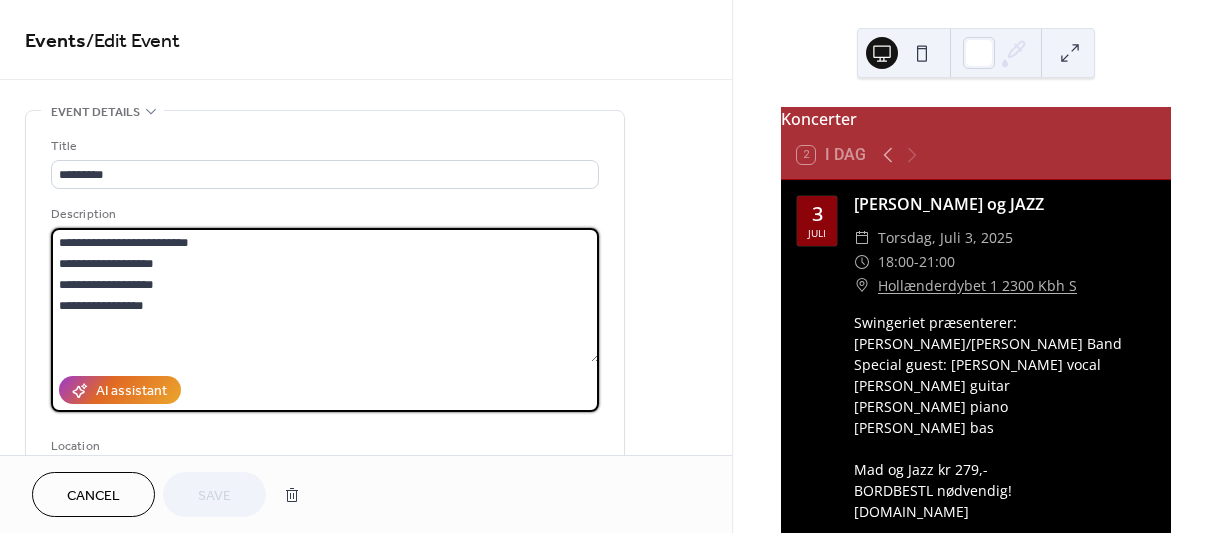 click on "**********" at bounding box center [325, 295] 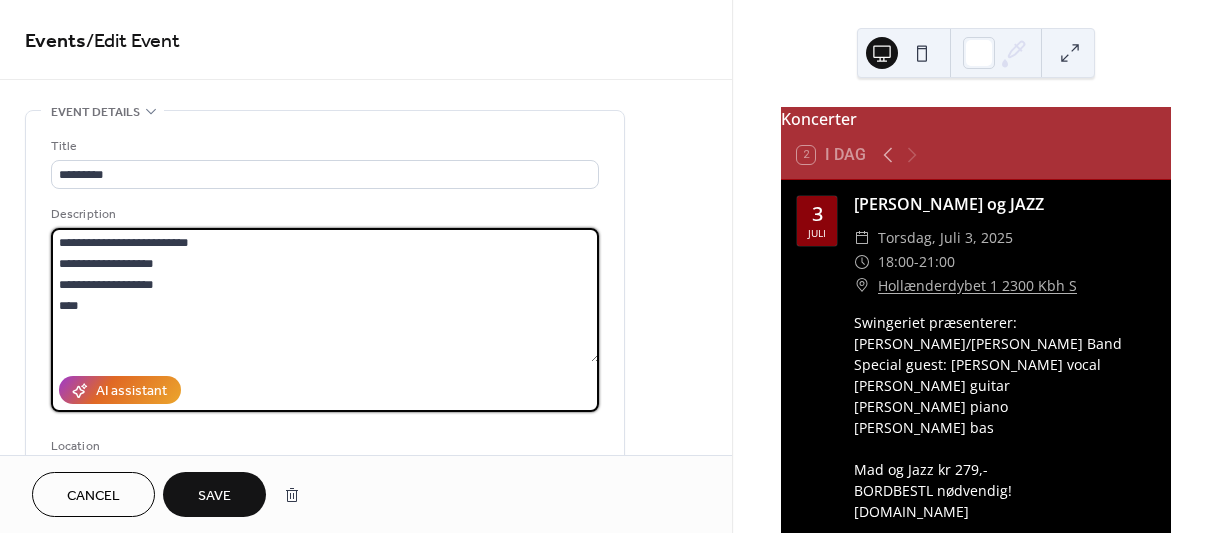 click on "**********" at bounding box center [325, 295] 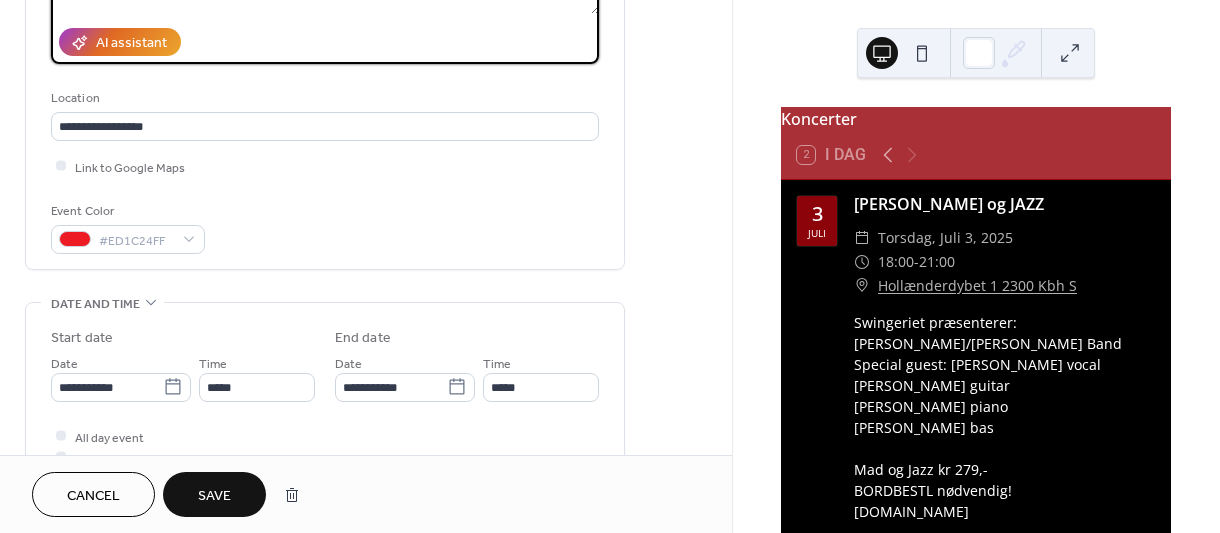 scroll, scrollTop: 363, scrollLeft: 0, axis: vertical 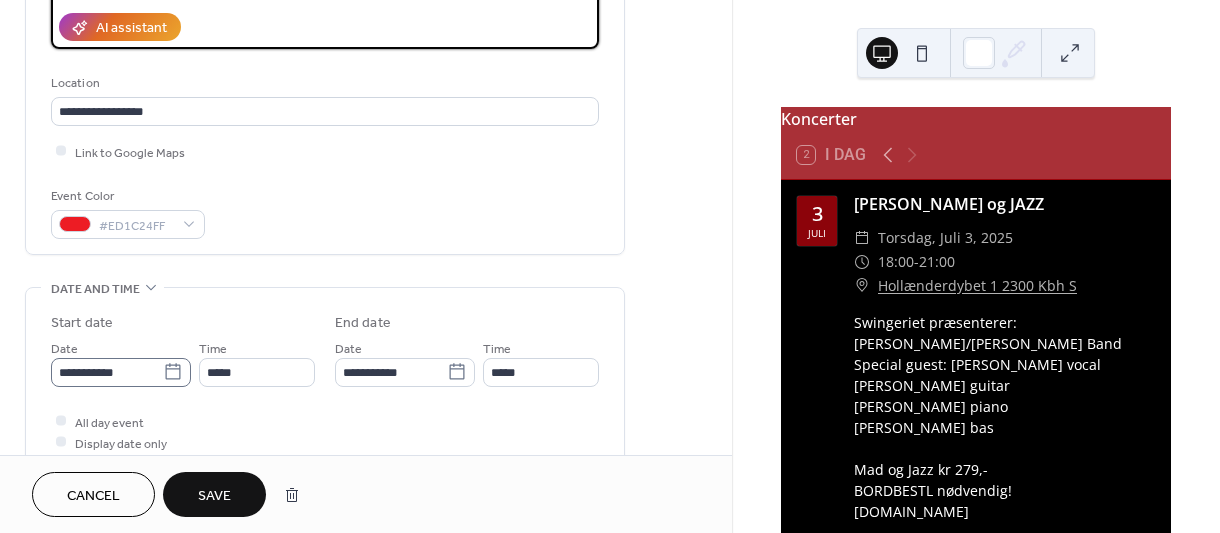 type on "**********" 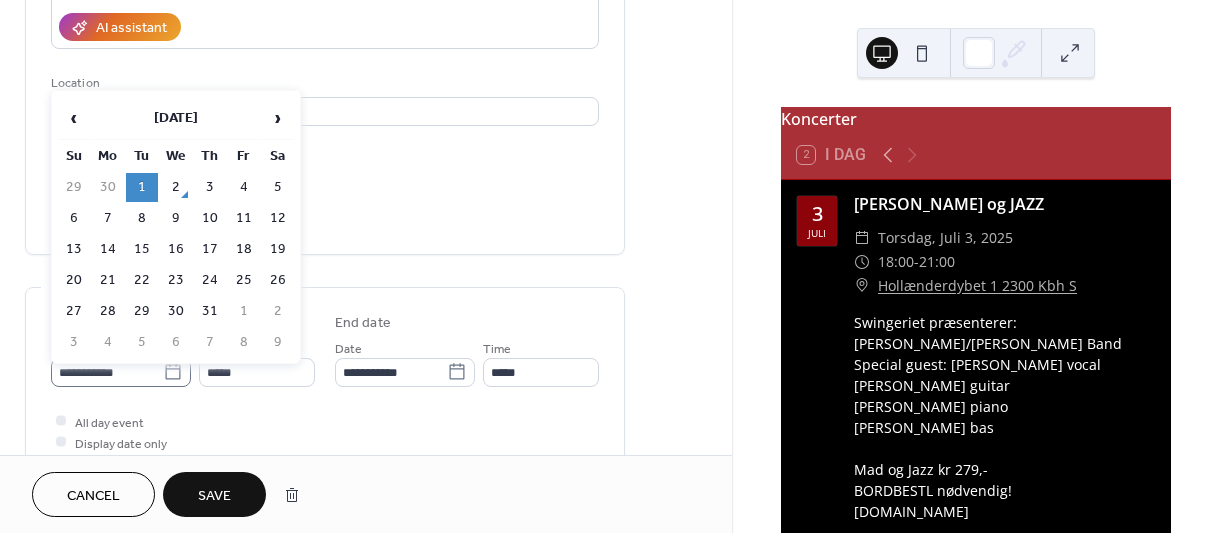 click 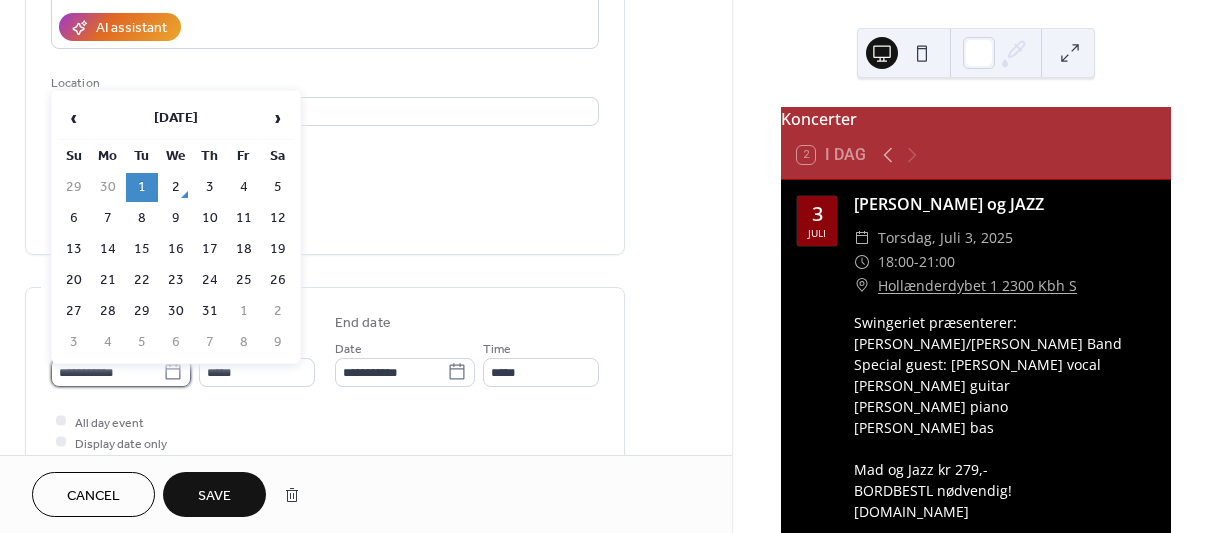 click on "**********" at bounding box center (107, 372) 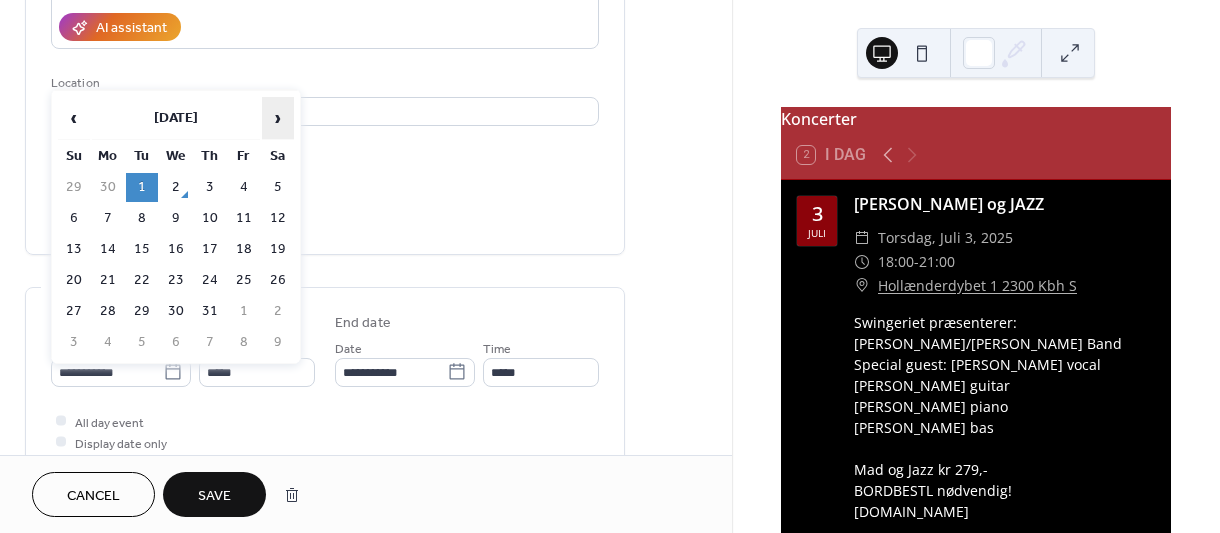 click on "›" at bounding box center (278, 118) 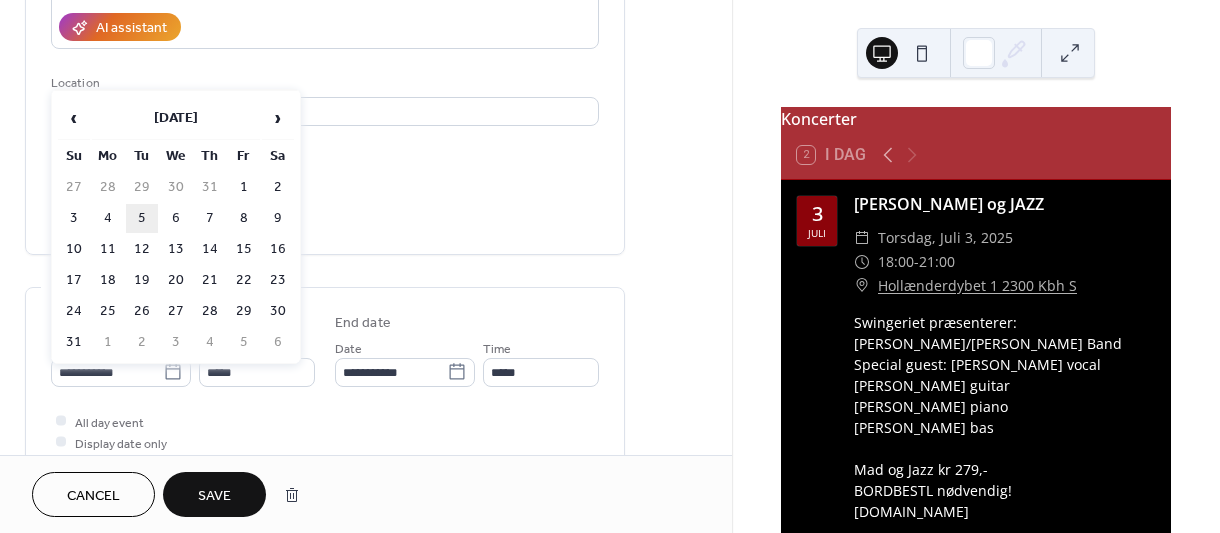 click on "5" at bounding box center [142, 218] 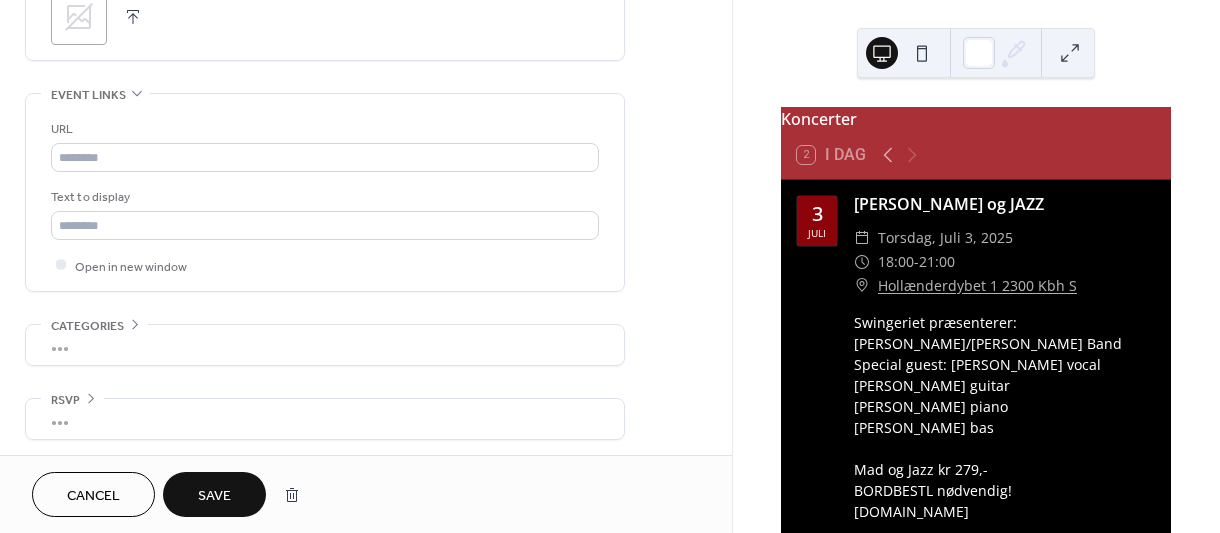 scroll, scrollTop: 1025, scrollLeft: 0, axis: vertical 